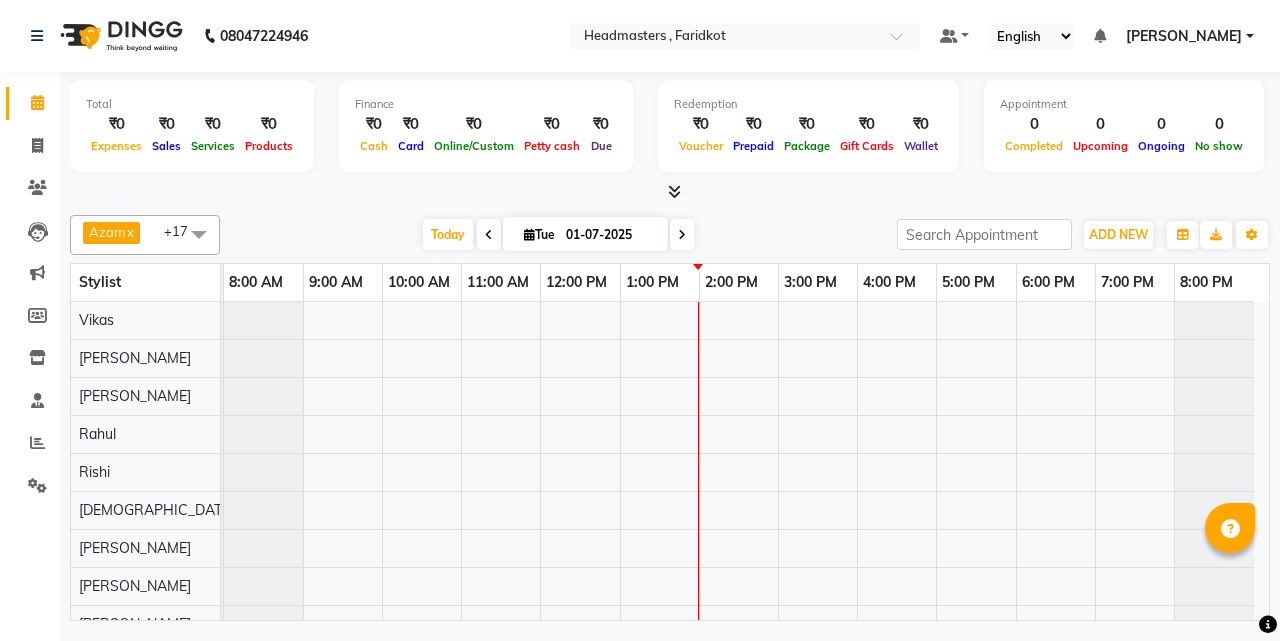 scroll, scrollTop: 0, scrollLeft: 0, axis: both 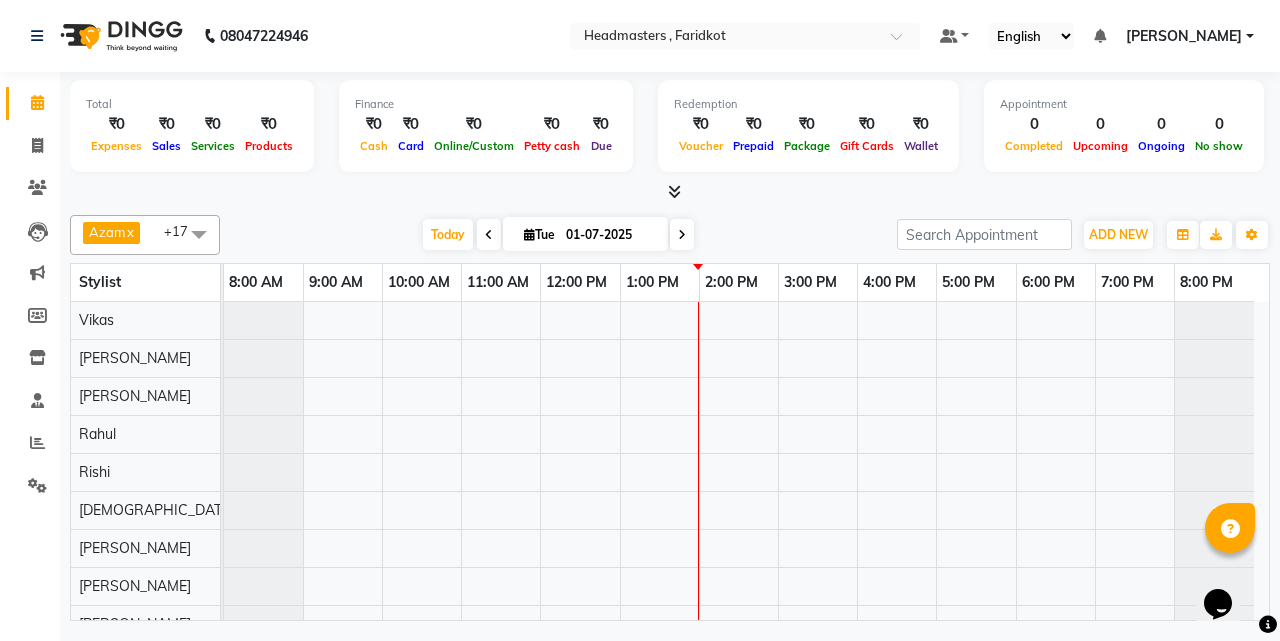click on "₹0" at bounding box center (116, 124) 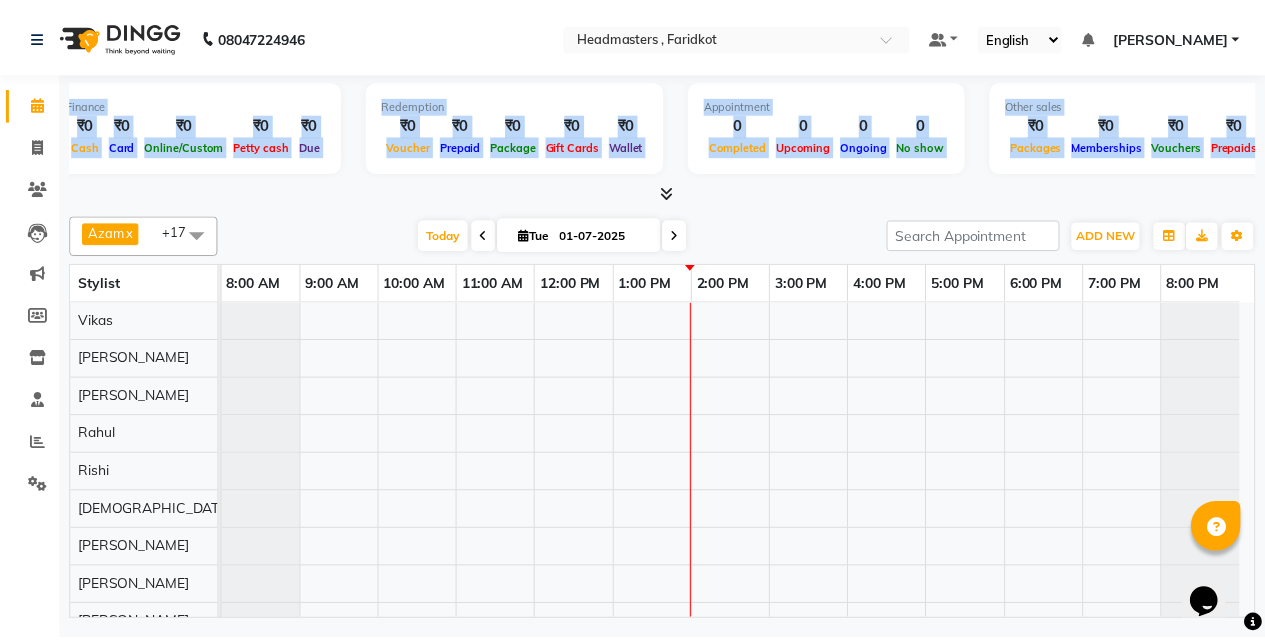 scroll, scrollTop: 0, scrollLeft: 375, axis: horizontal 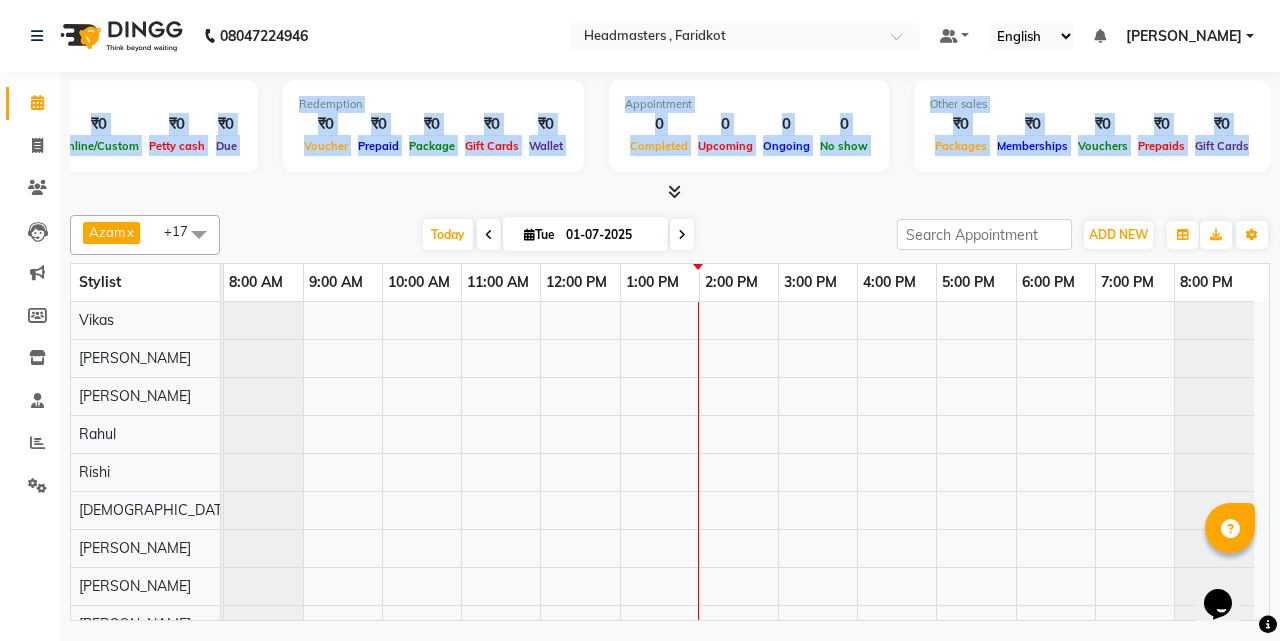 drag, startPoint x: 109, startPoint y: 130, endPoint x: 1279, endPoint y: 153, distance: 1170.2261 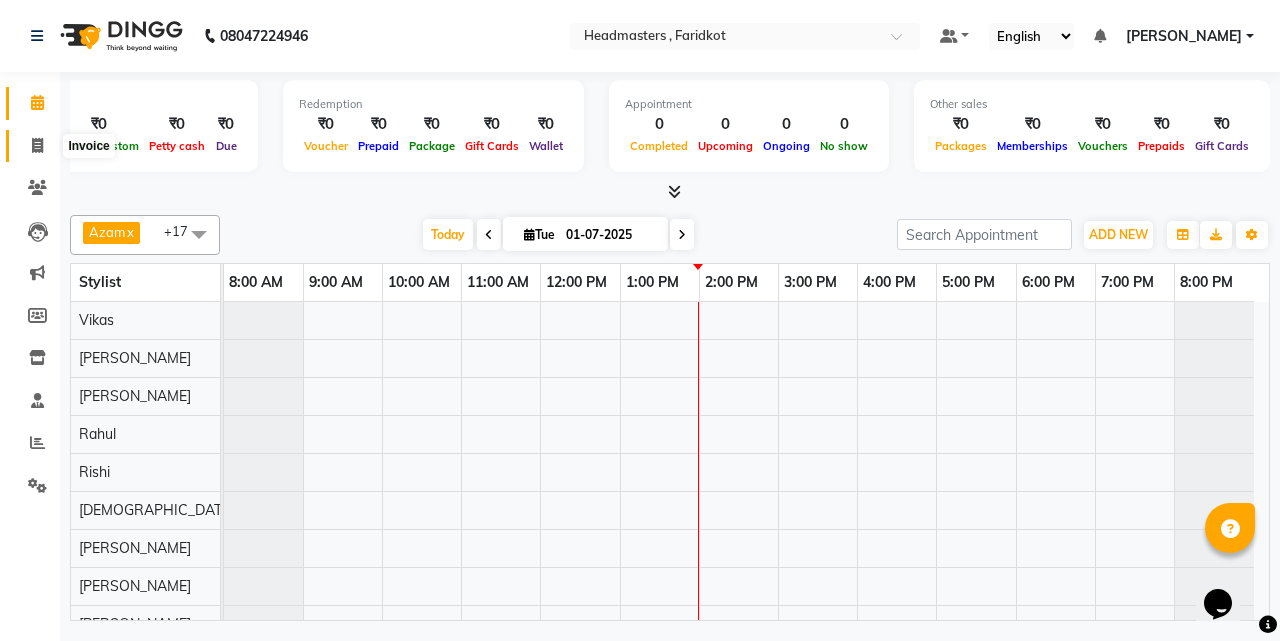 click 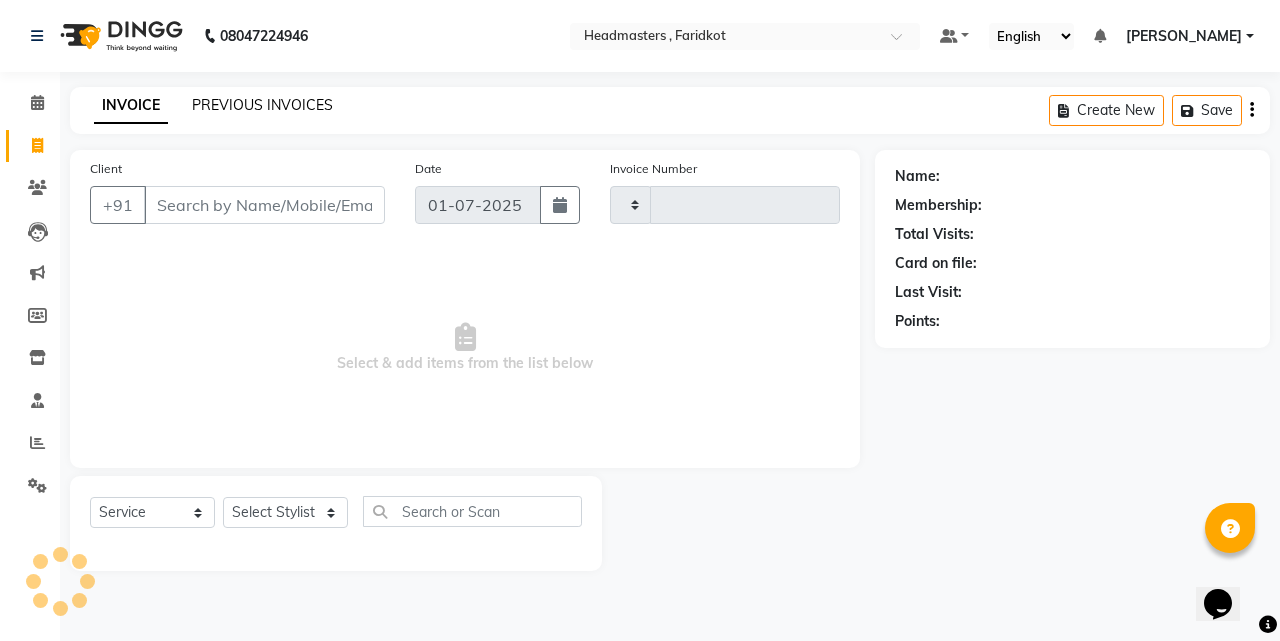 click on "PREVIOUS INVOICES" 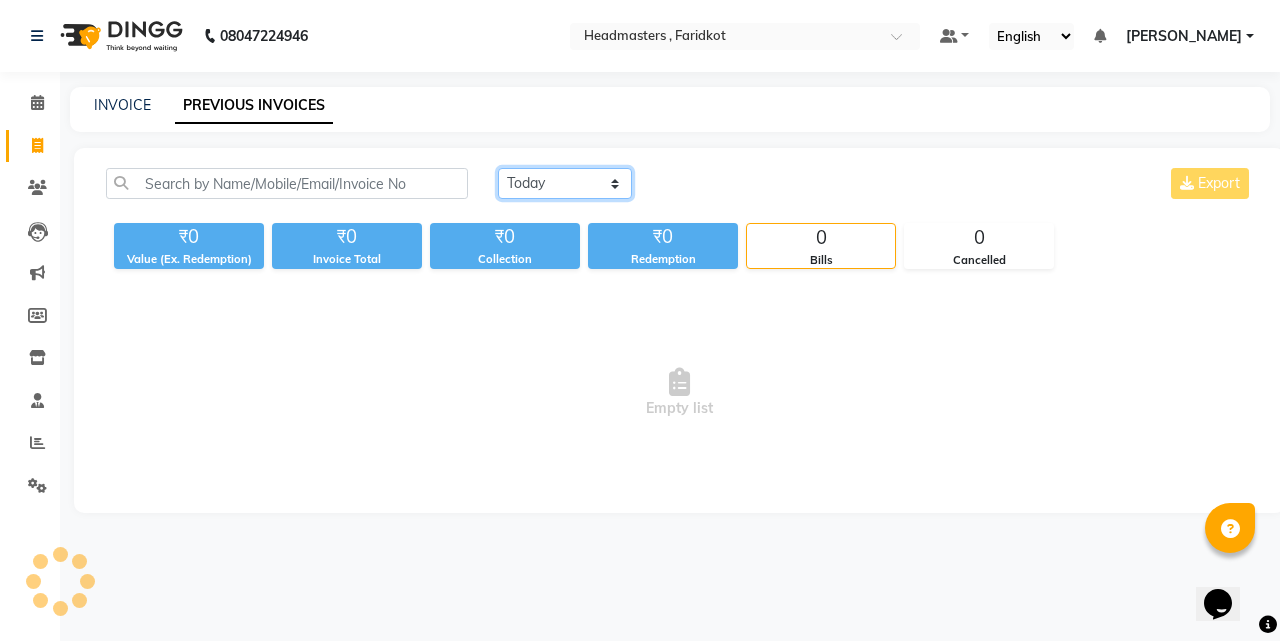 drag, startPoint x: 620, startPoint y: 182, endPoint x: 612, endPoint y: 196, distance: 16.124516 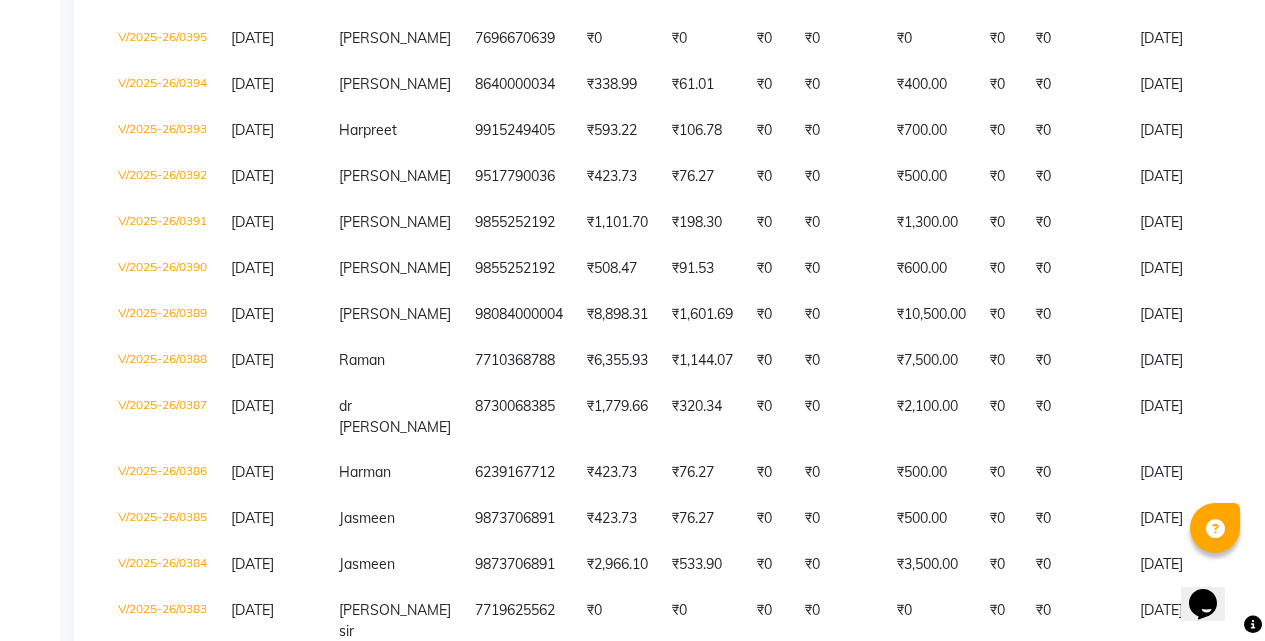 scroll, scrollTop: 600, scrollLeft: 0, axis: vertical 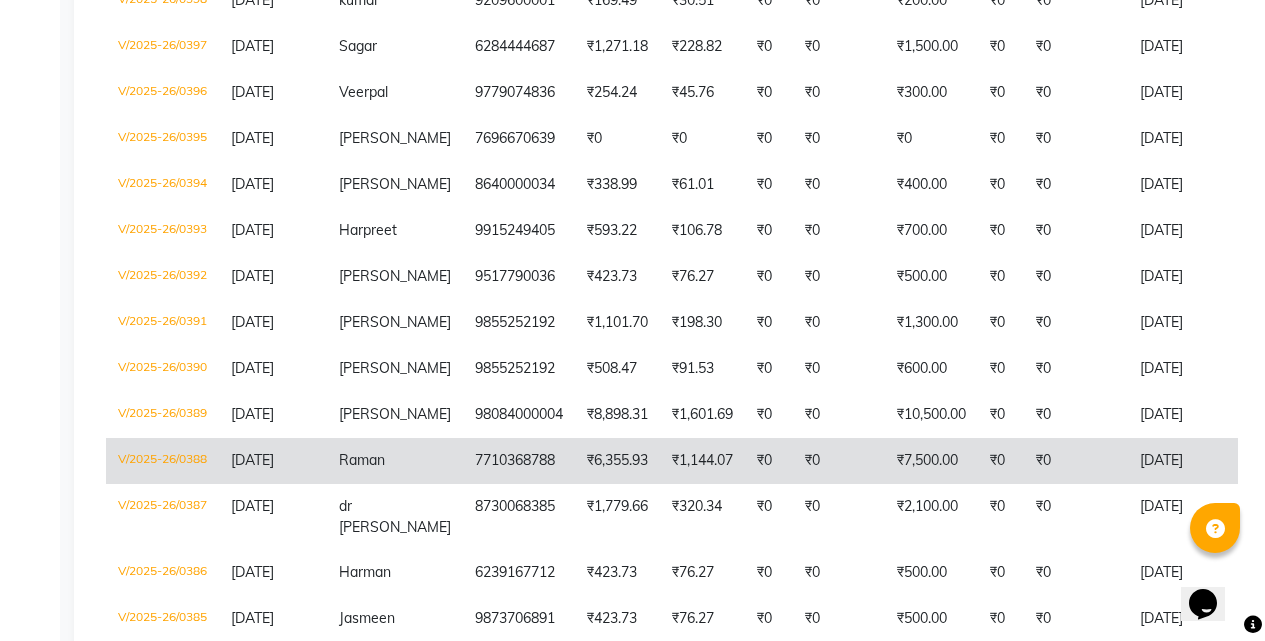 click on "Raman" 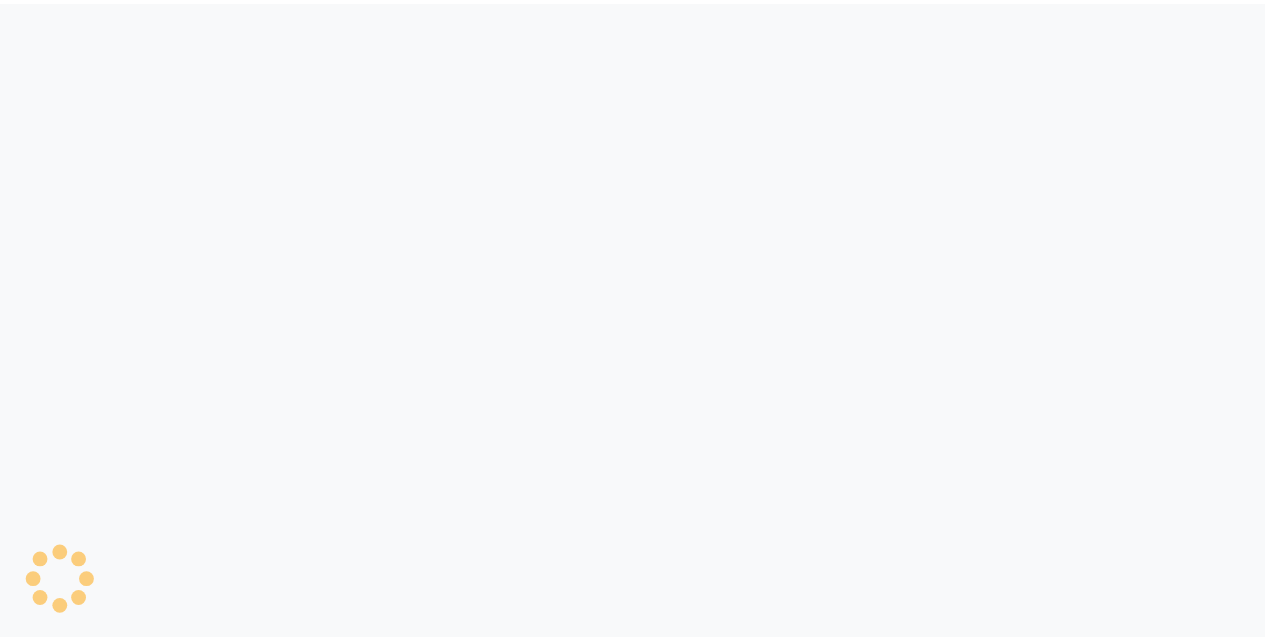 scroll, scrollTop: 0, scrollLeft: 0, axis: both 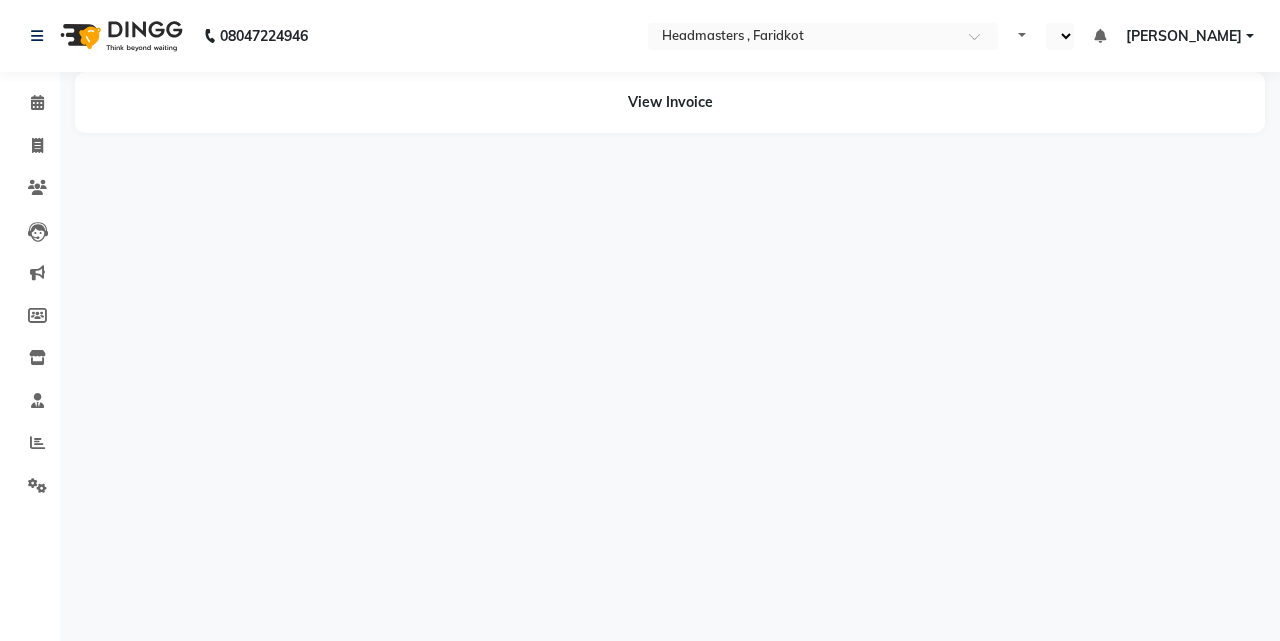 select on "en" 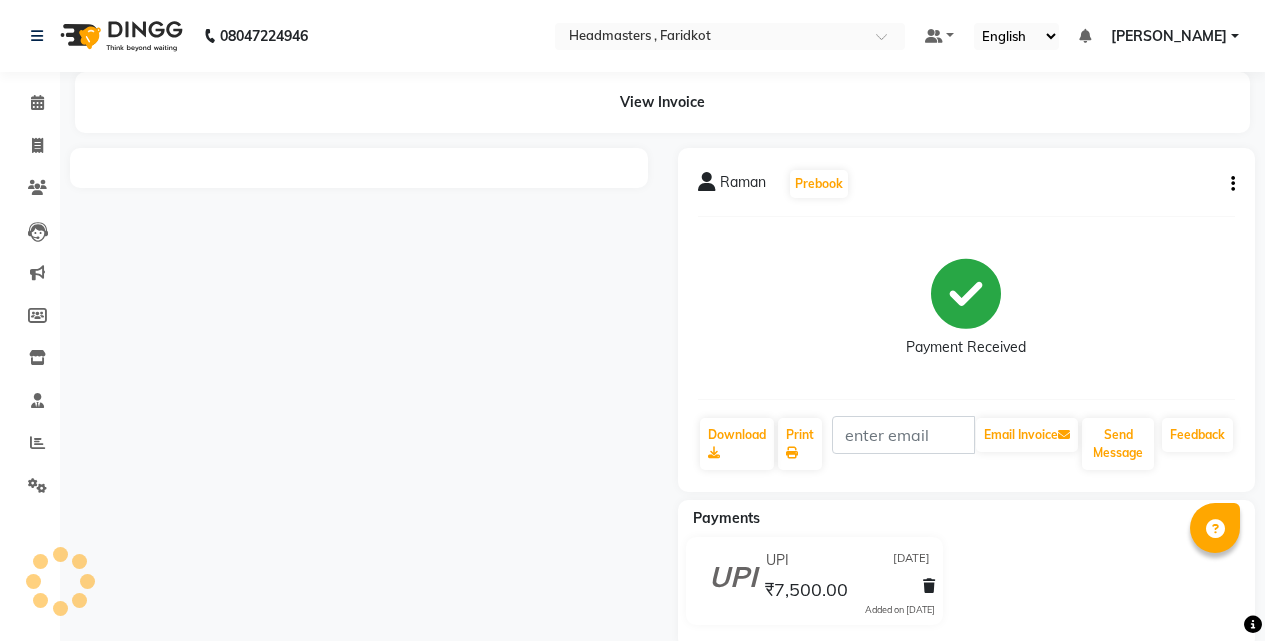 scroll, scrollTop: 38, scrollLeft: 0, axis: vertical 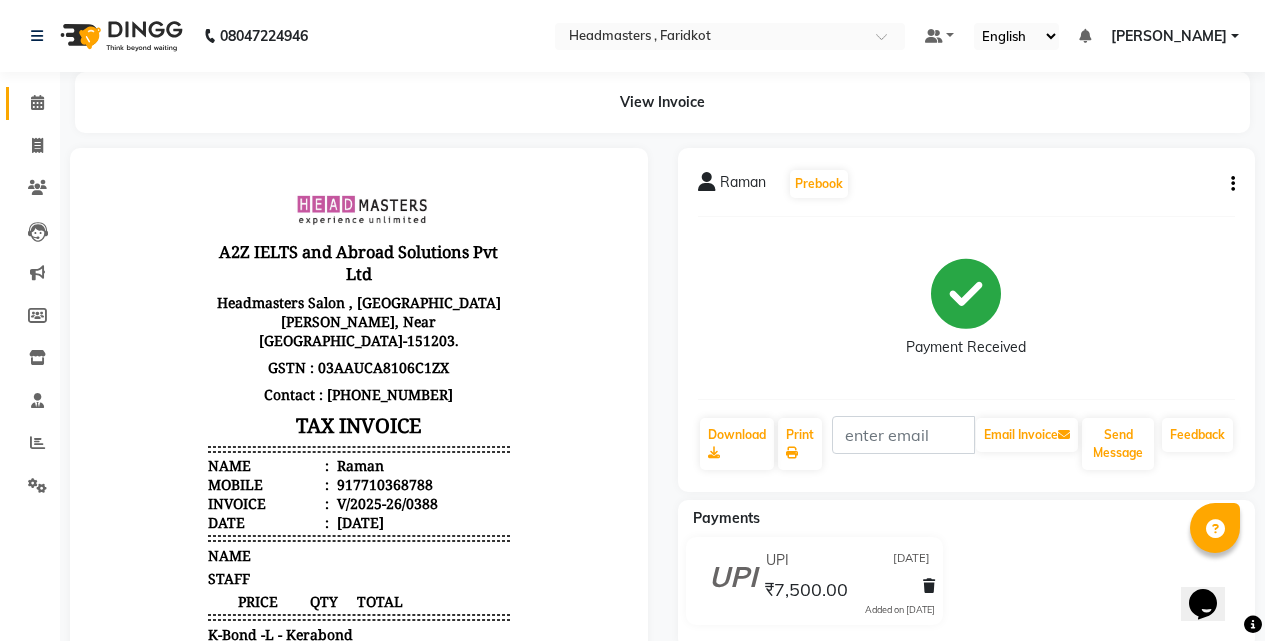 click on "Calendar" 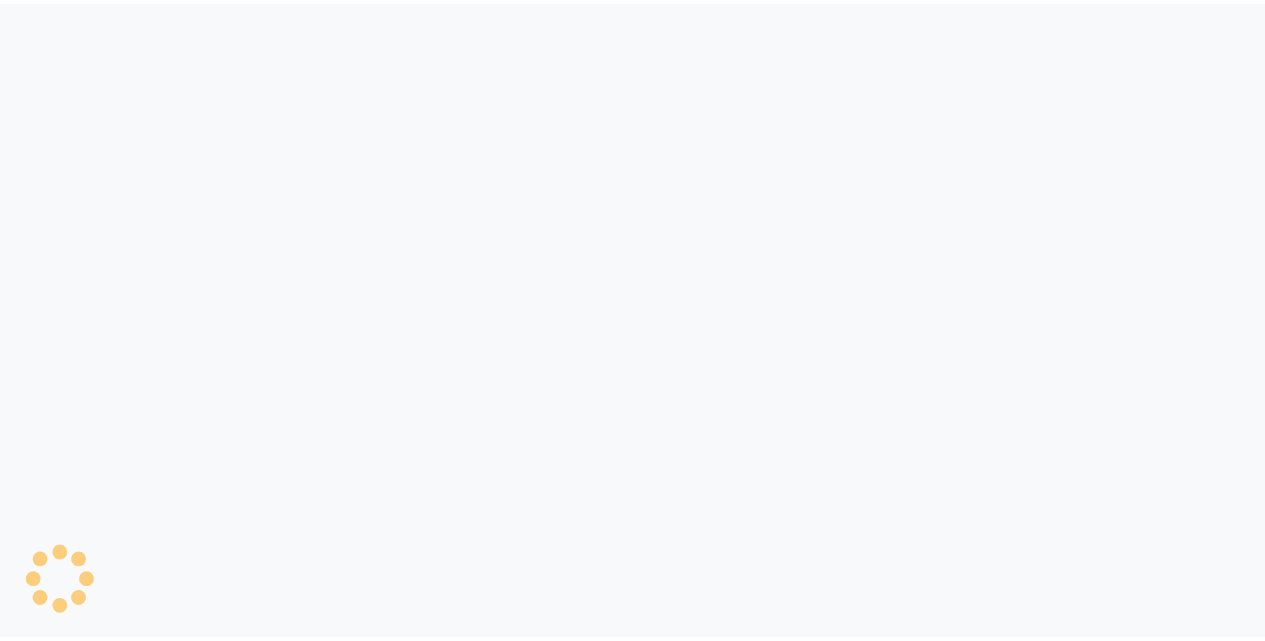 scroll, scrollTop: 0, scrollLeft: 0, axis: both 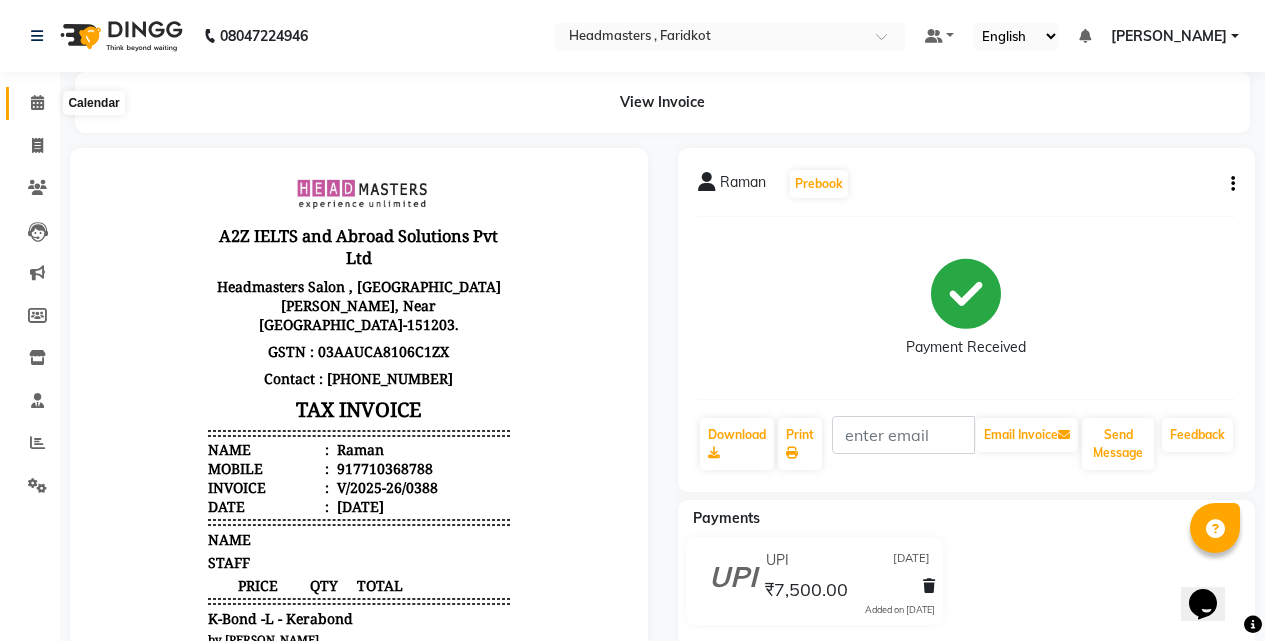 click 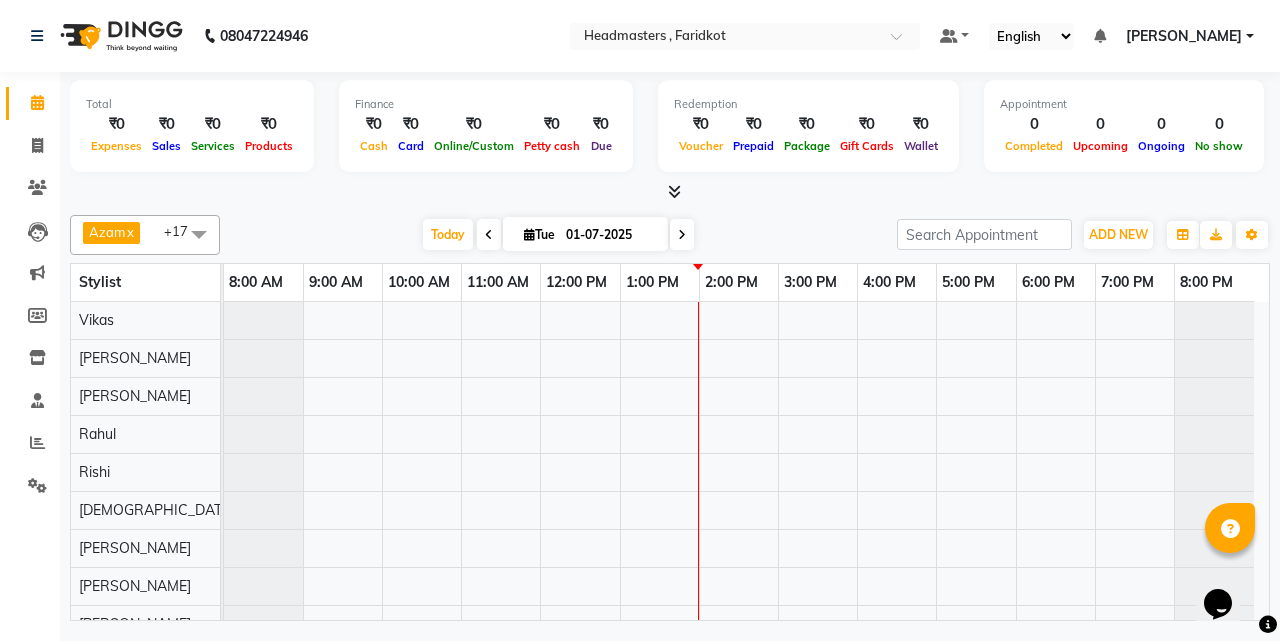 scroll, scrollTop: 50, scrollLeft: 0, axis: vertical 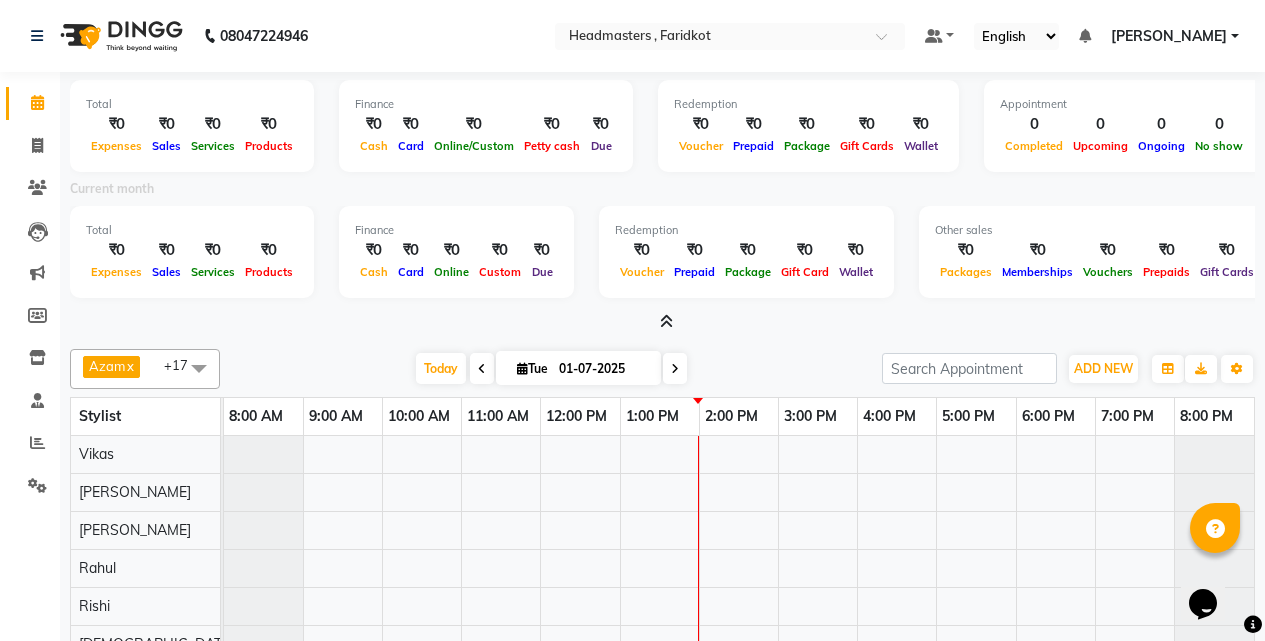click at bounding box center [666, 321] 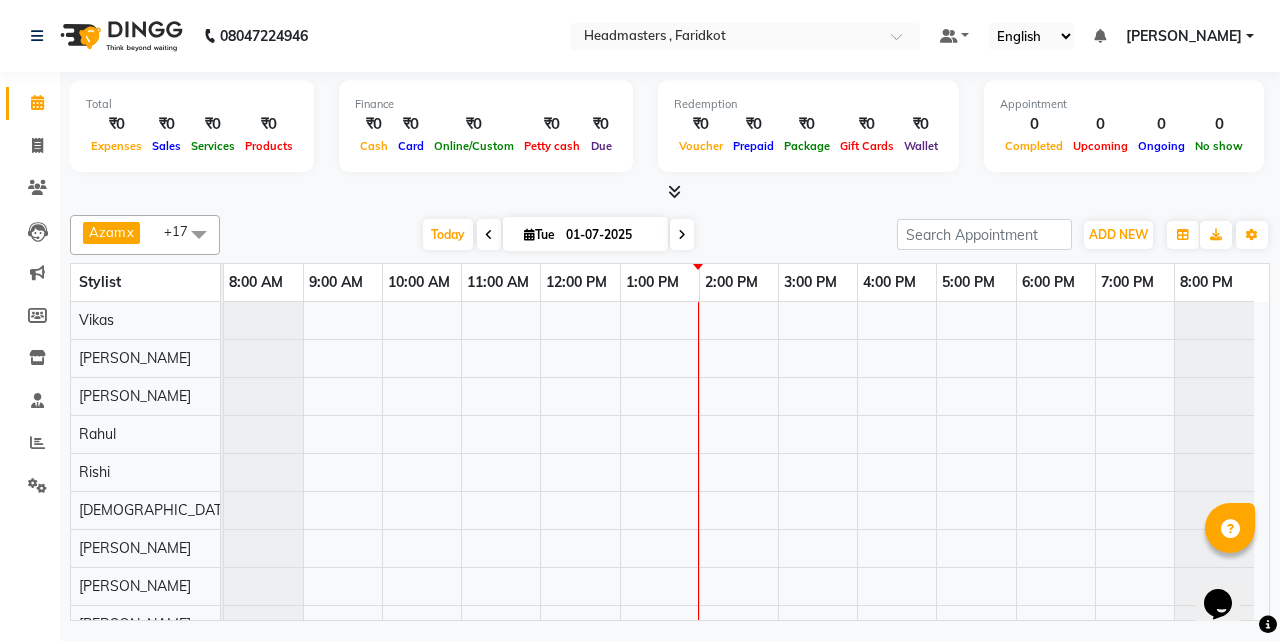 scroll, scrollTop: 143, scrollLeft: 0, axis: vertical 